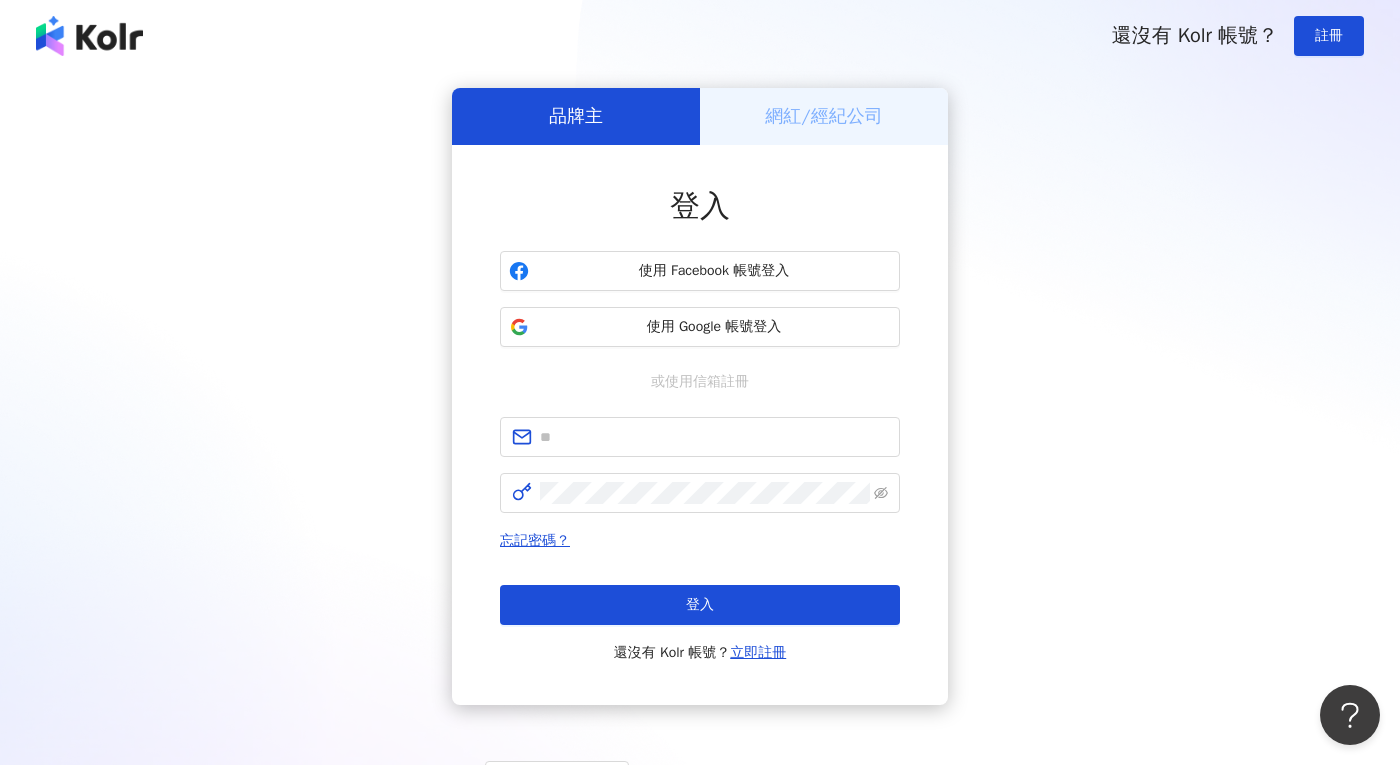 scroll, scrollTop: 0, scrollLeft: 0, axis: both 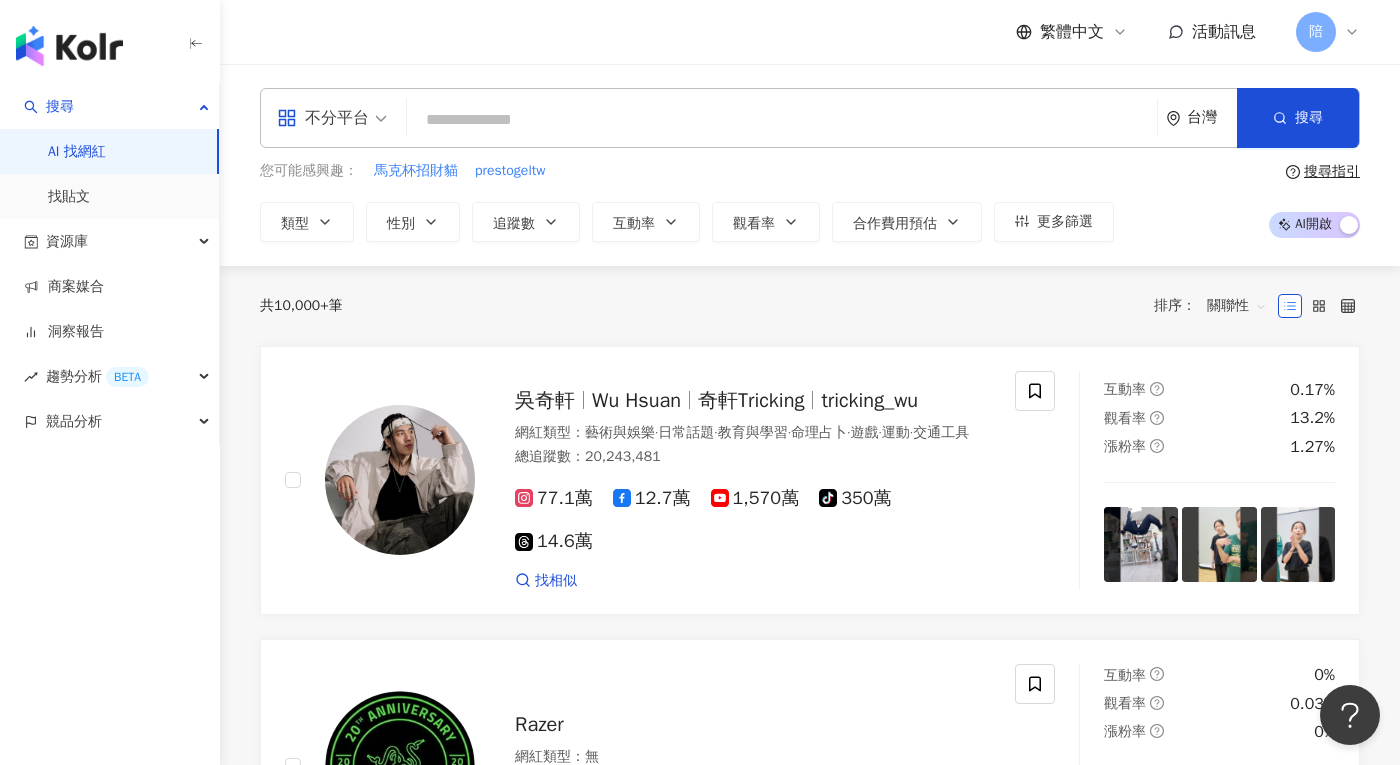 click at bounding box center [782, 120] 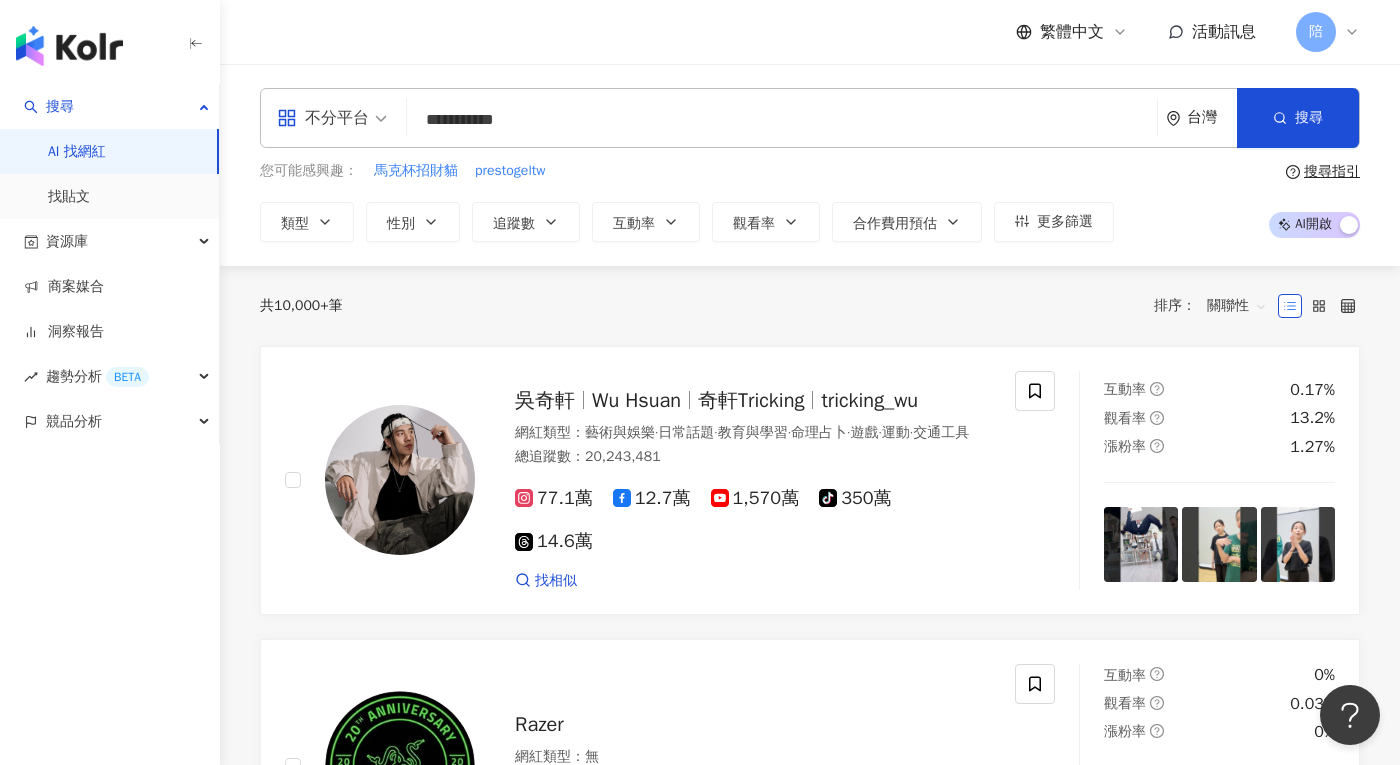 click on "**********" at bounding box center [782, 120] 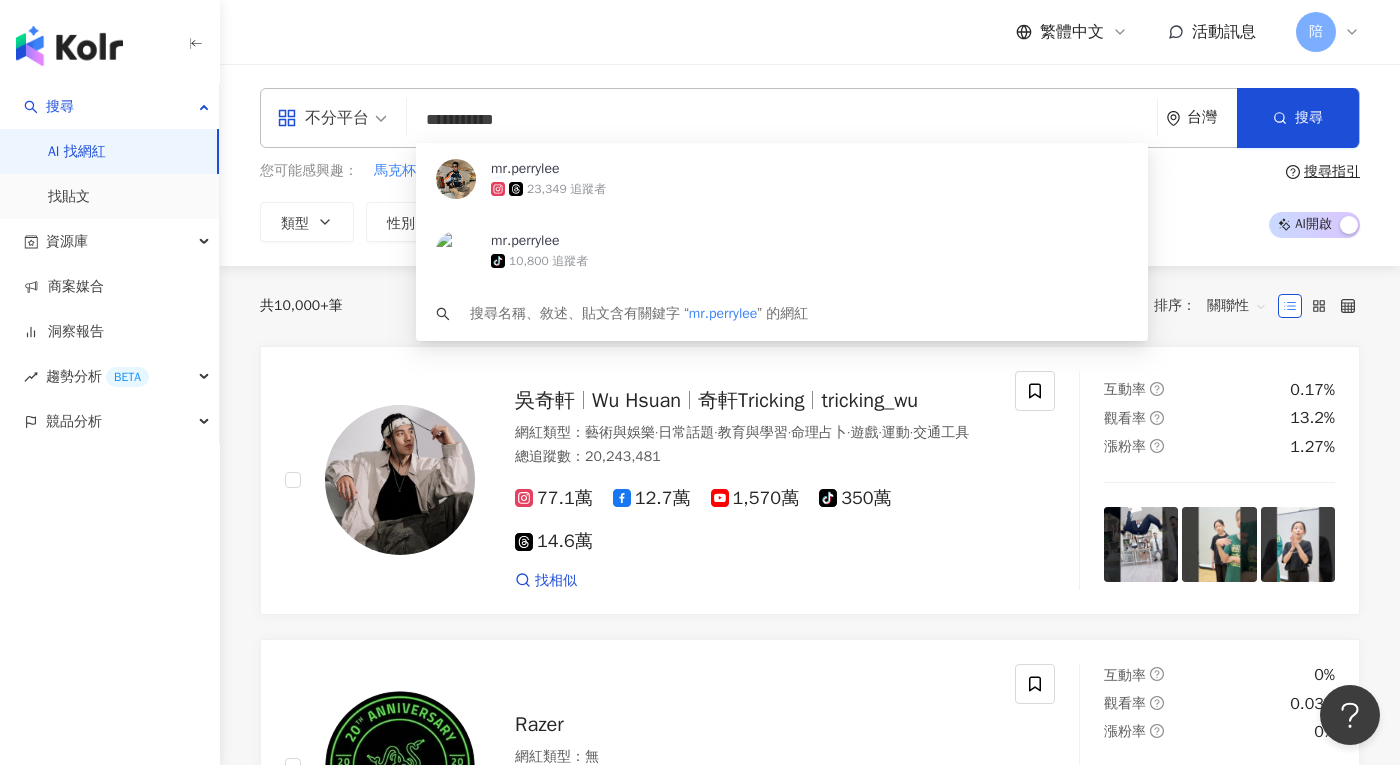 click on "**********" at bounding box center [782, 120] 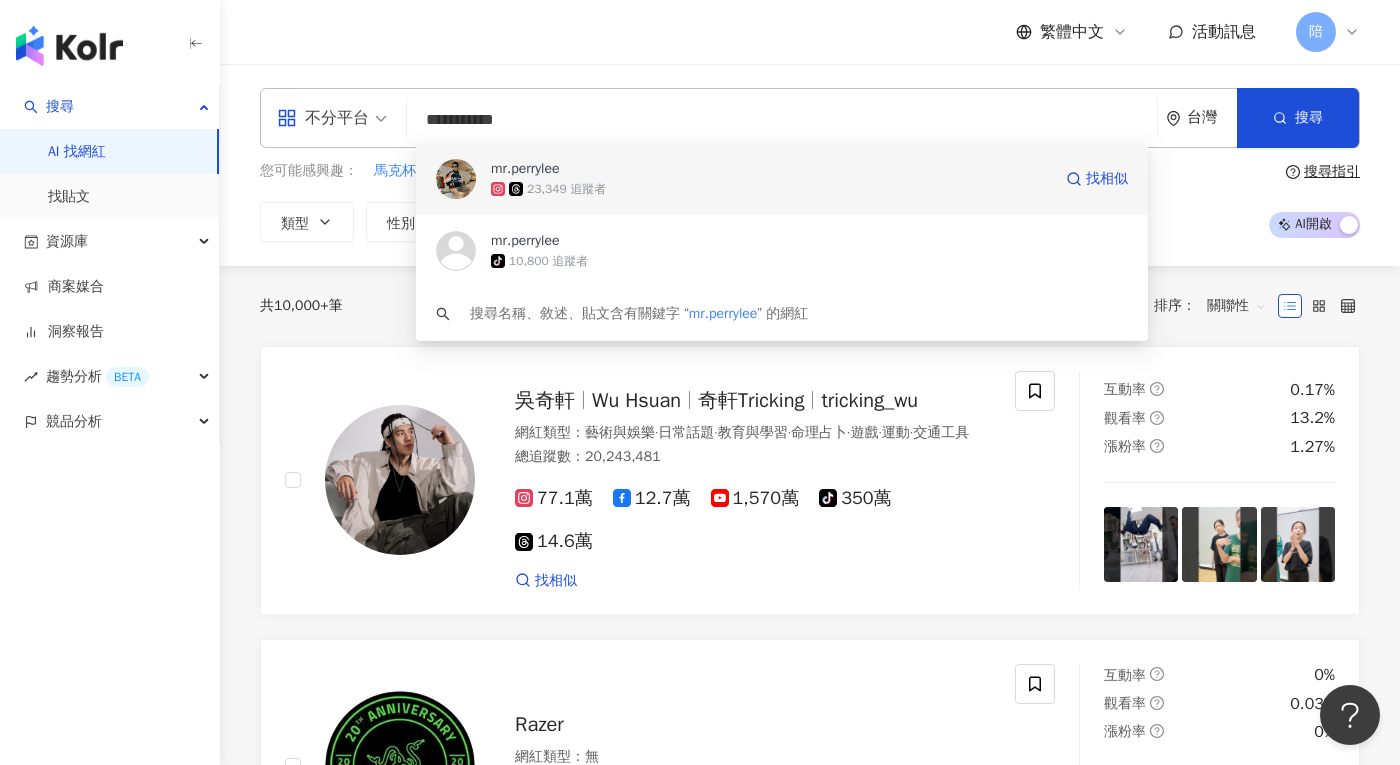 click on "23,349   追蹤者" at bounding box center (566, 189) 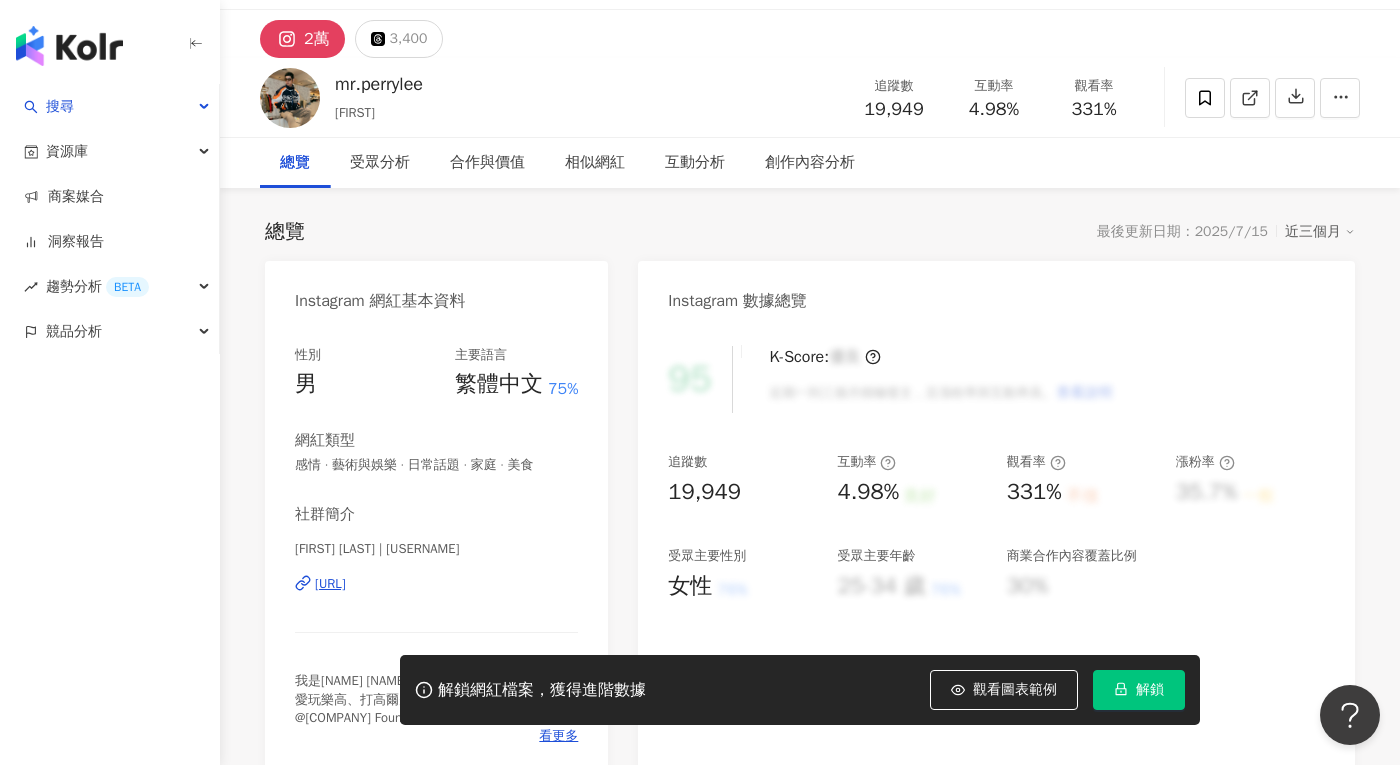 scroll, scrollTop: 55, scrollLeft: 0, axis: vertical 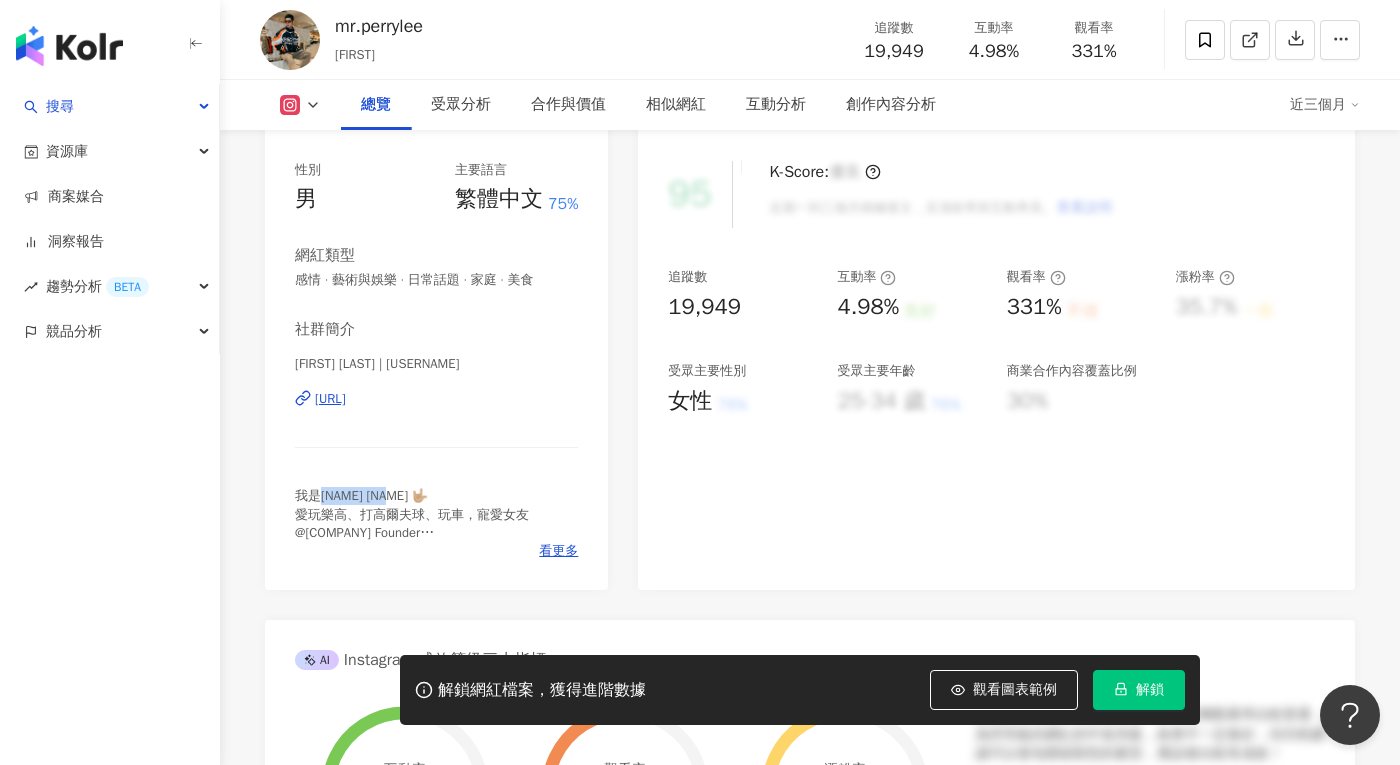drag, startPoint x: 323, startPoint y: 495, endPoint x: 417, endPoint y: 493, distance: 94.02127 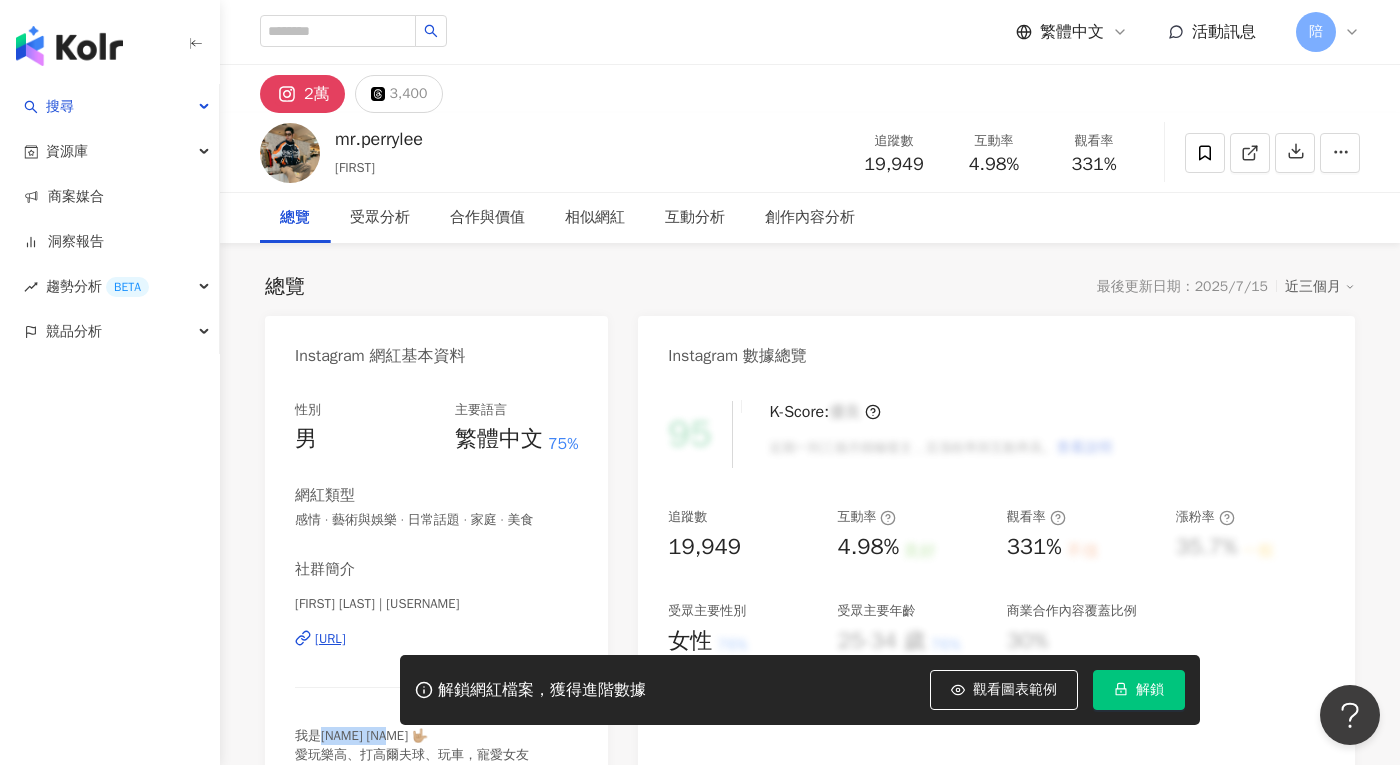 scroll, scrollTop: 0, scrollLeft: 0, axis: both 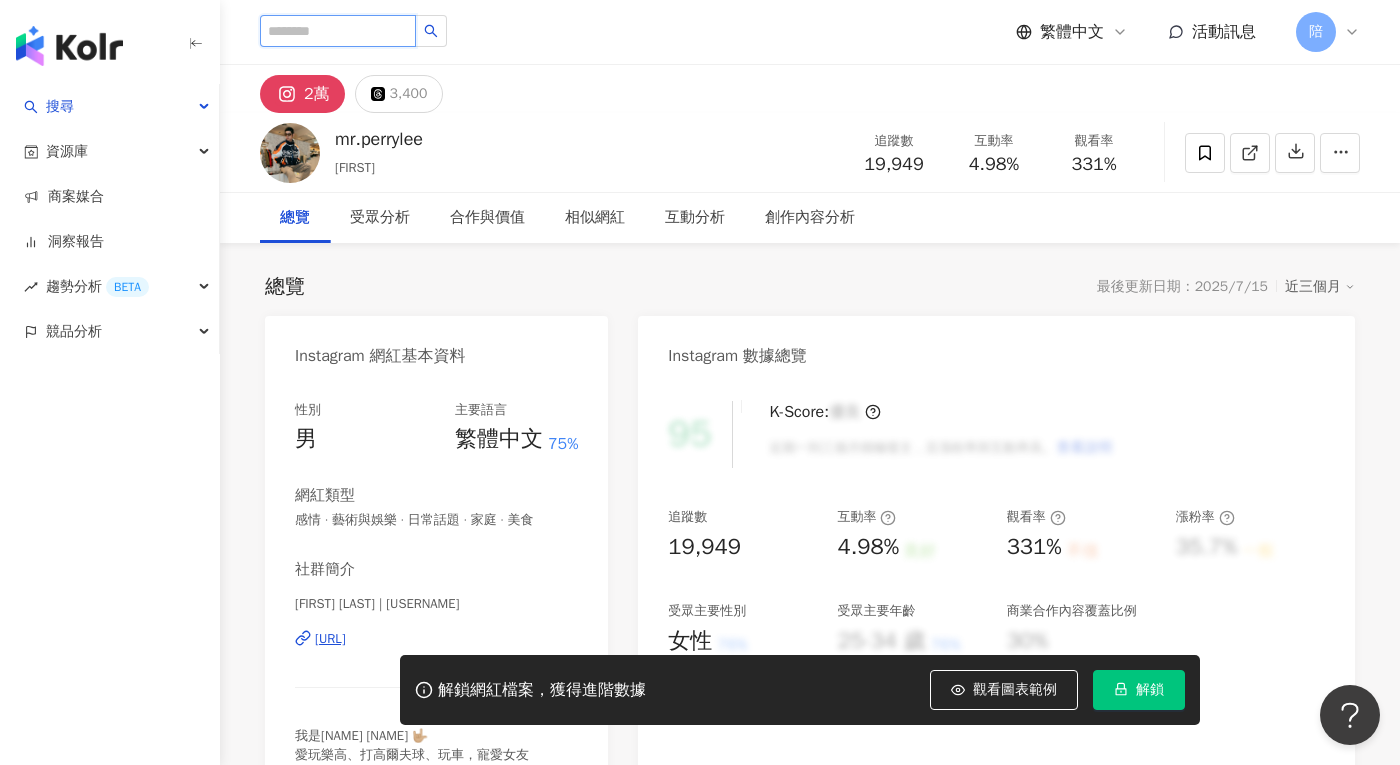 click at bounding box center [338, 31] 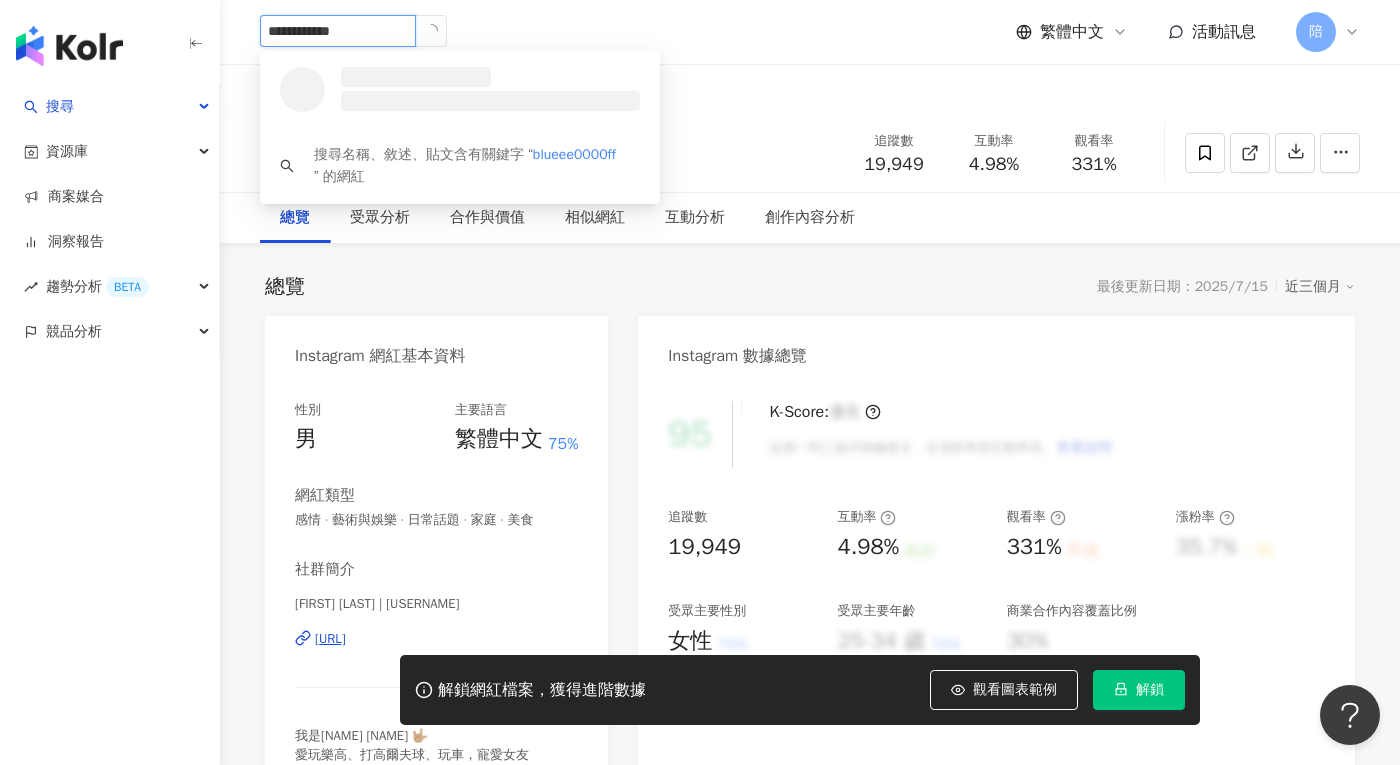 click on "**********" at bounding box center (338, 31) 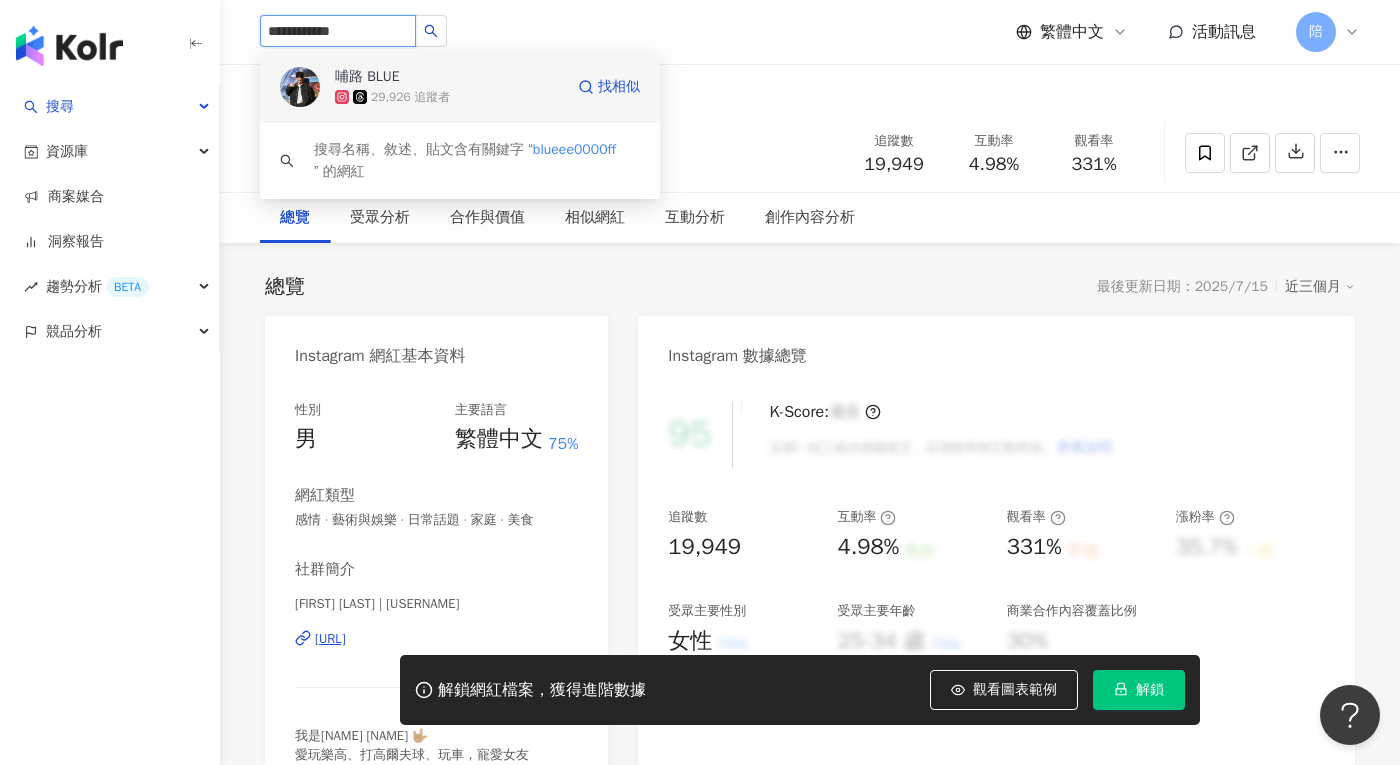 click on "哺路 BLUE" at bounding box center [367, 77] 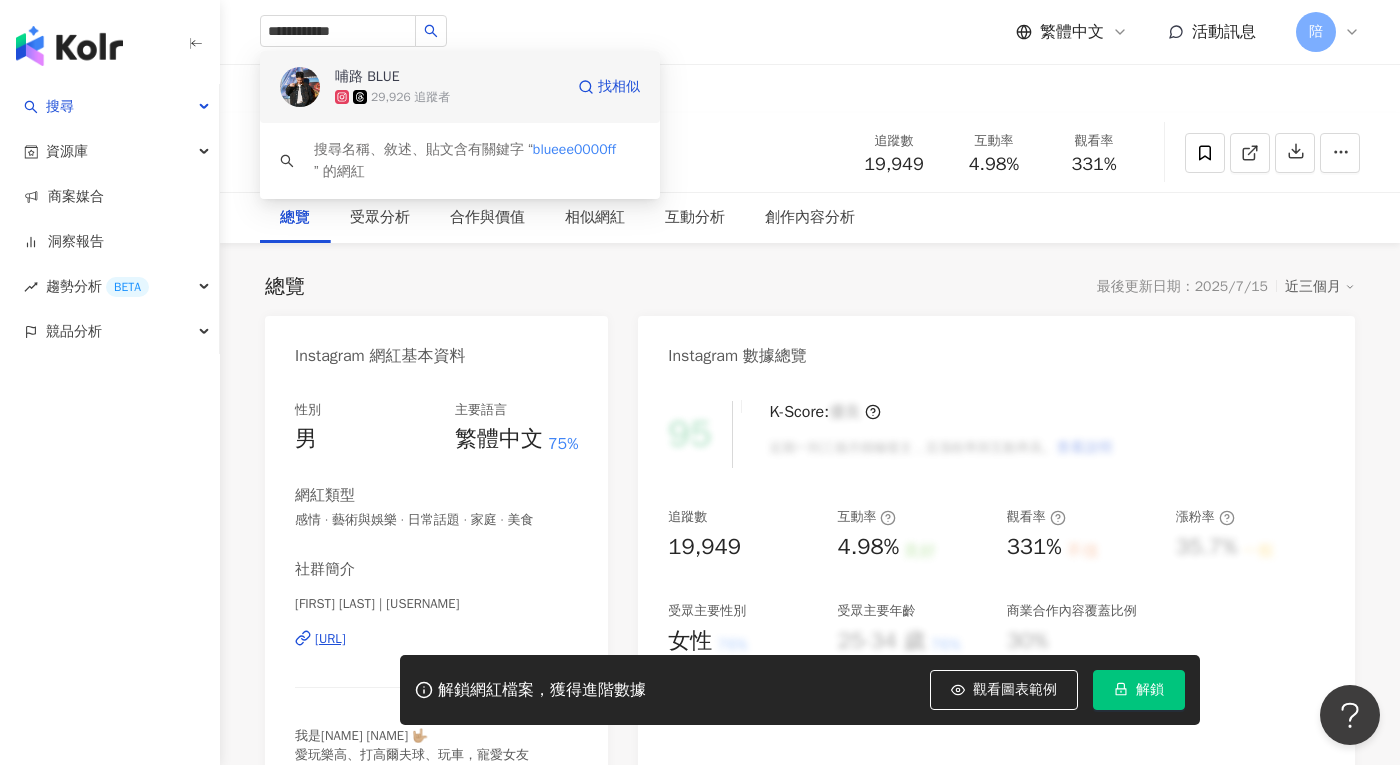 type 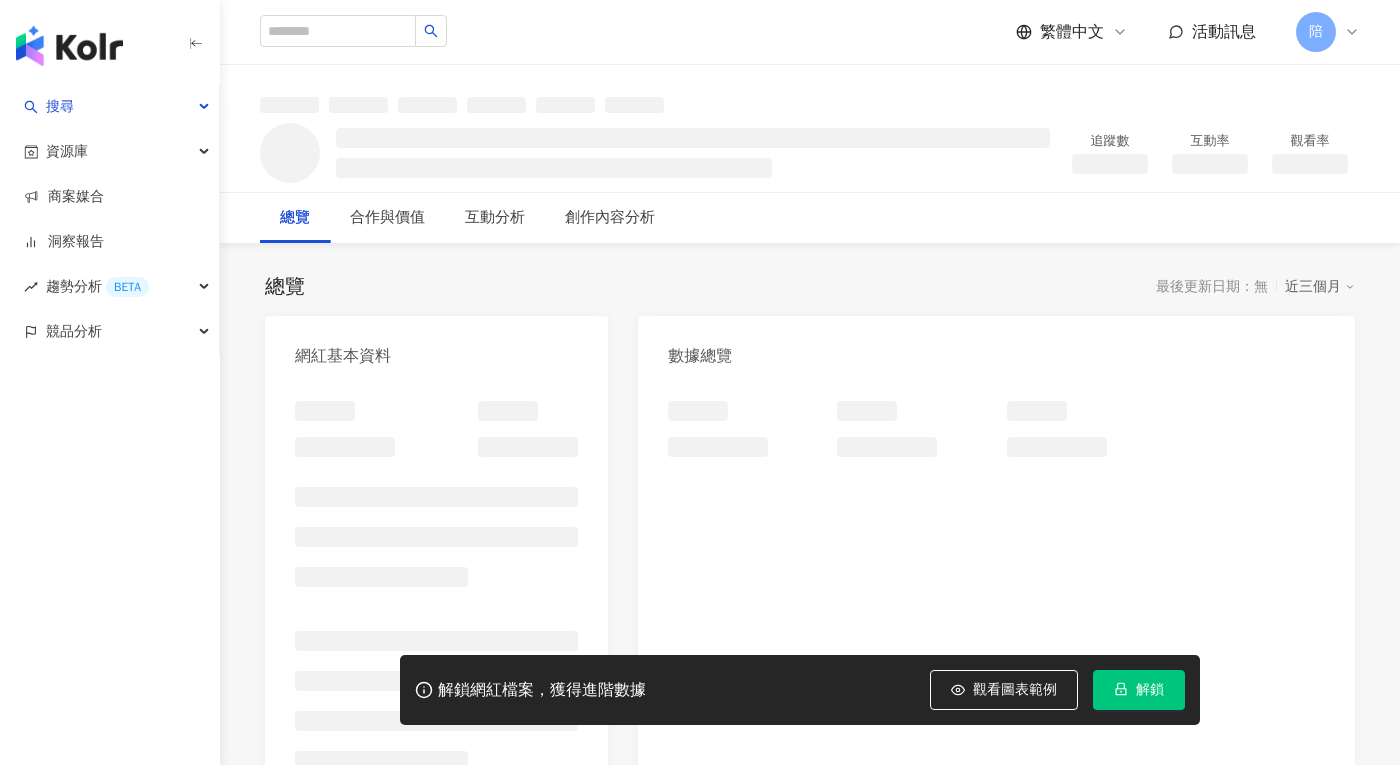 scroll, scrollTop: 0, scrollLeft: 0, axis: both 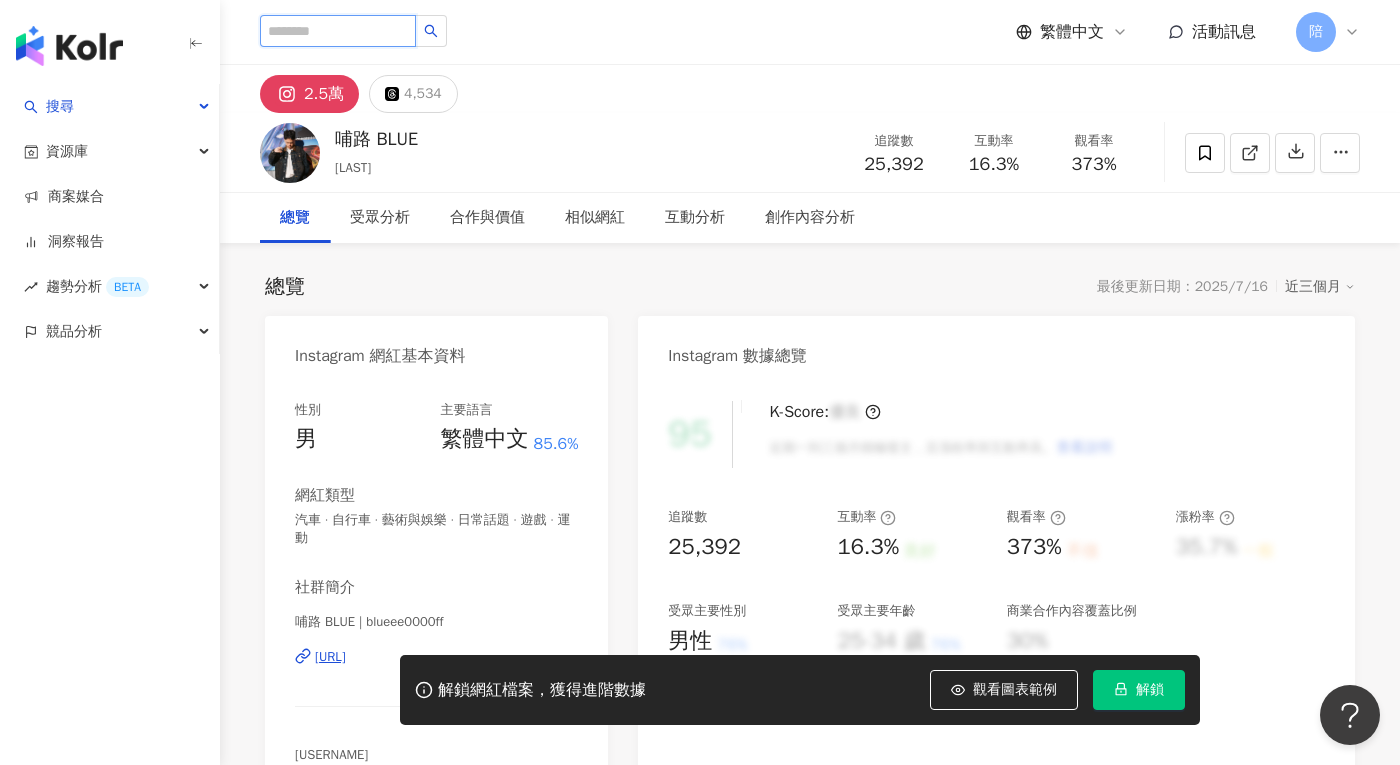 click at bounding box center (338, 31) 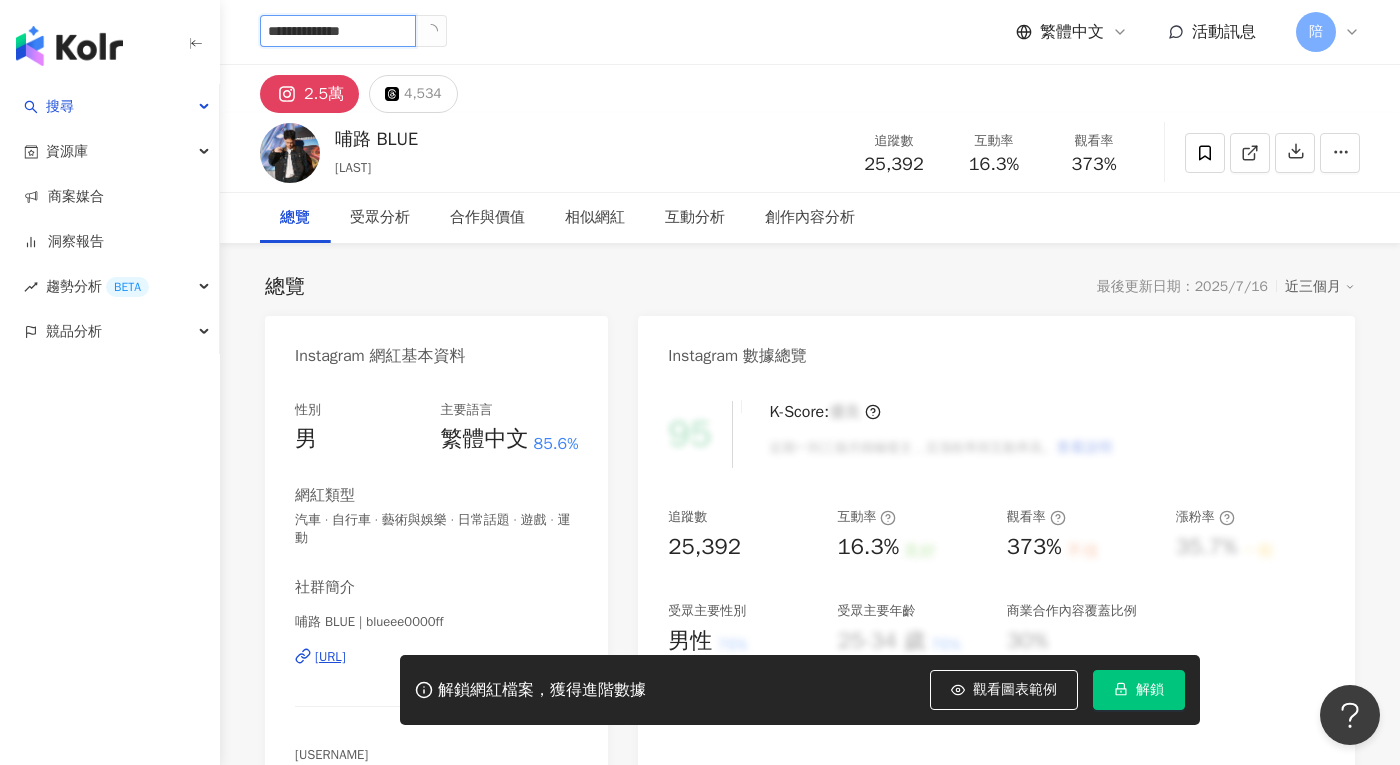 click on "**********" at bounding box center (338, 31) 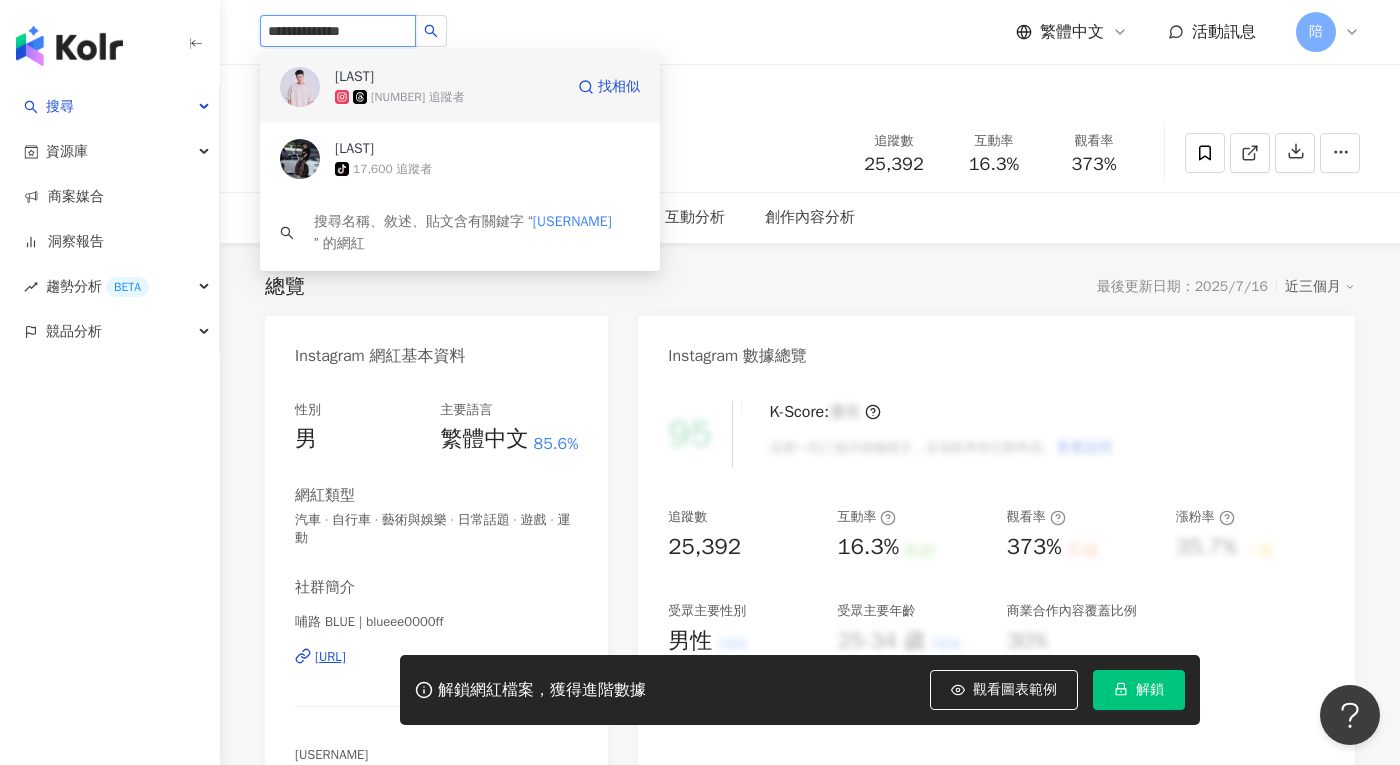 click on "[LAST]" at bounding box center [400, 77] 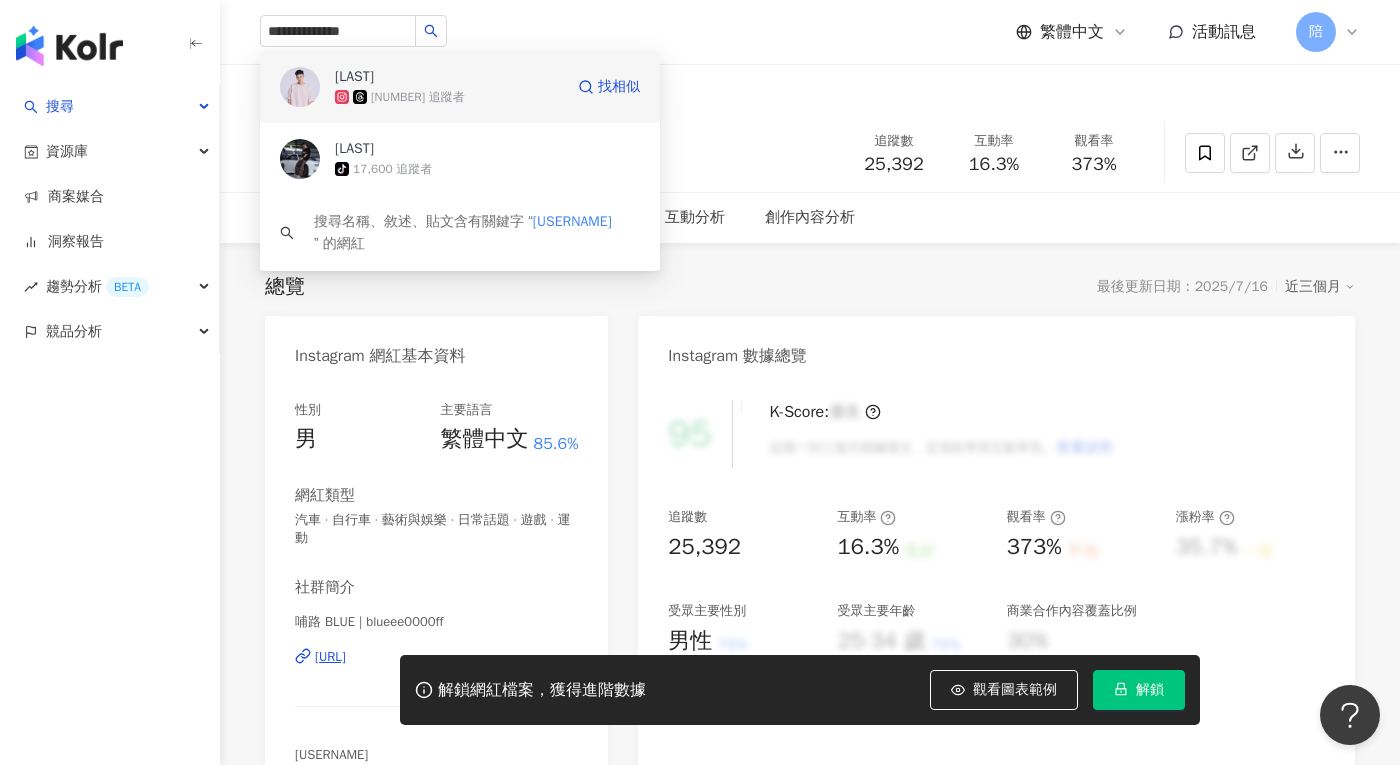 type 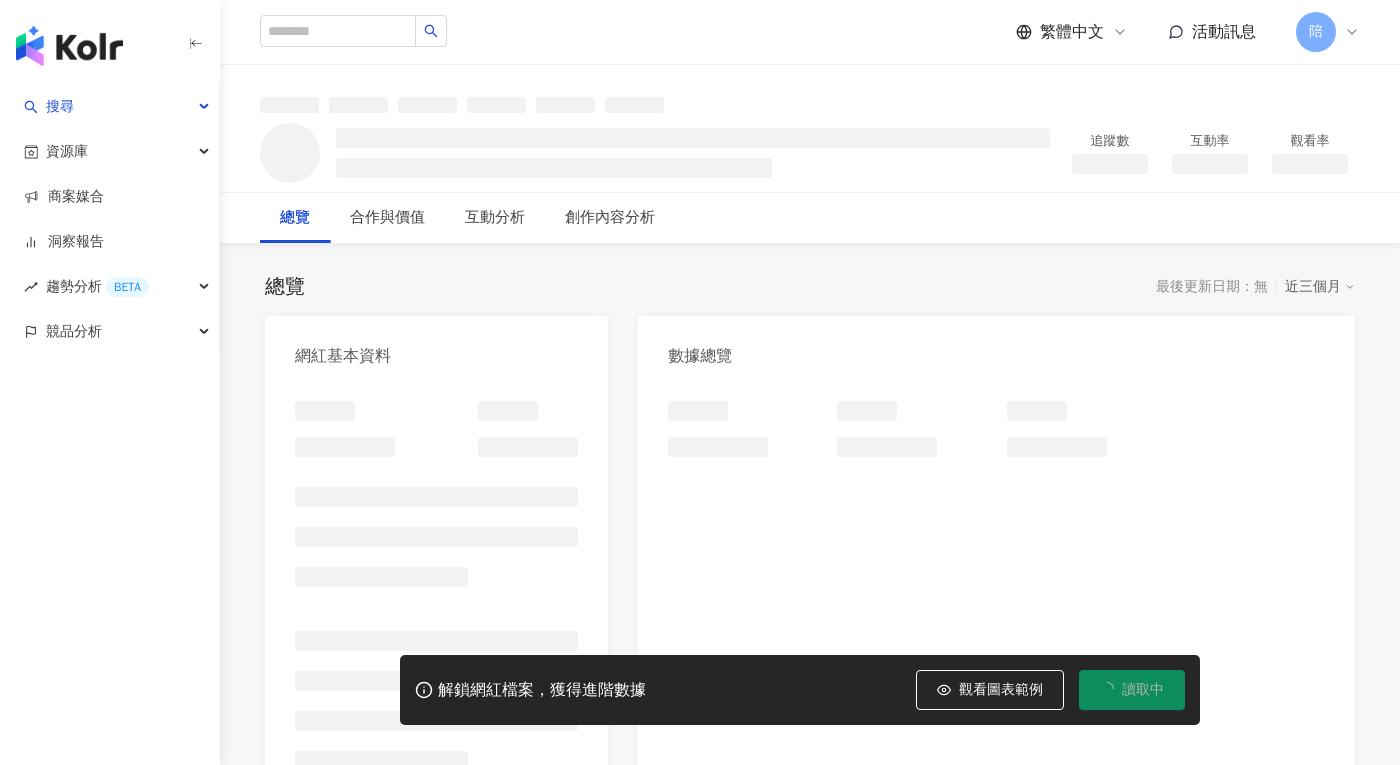 scroll, scrollTop: 0, scrollLeft: 0, axis: both 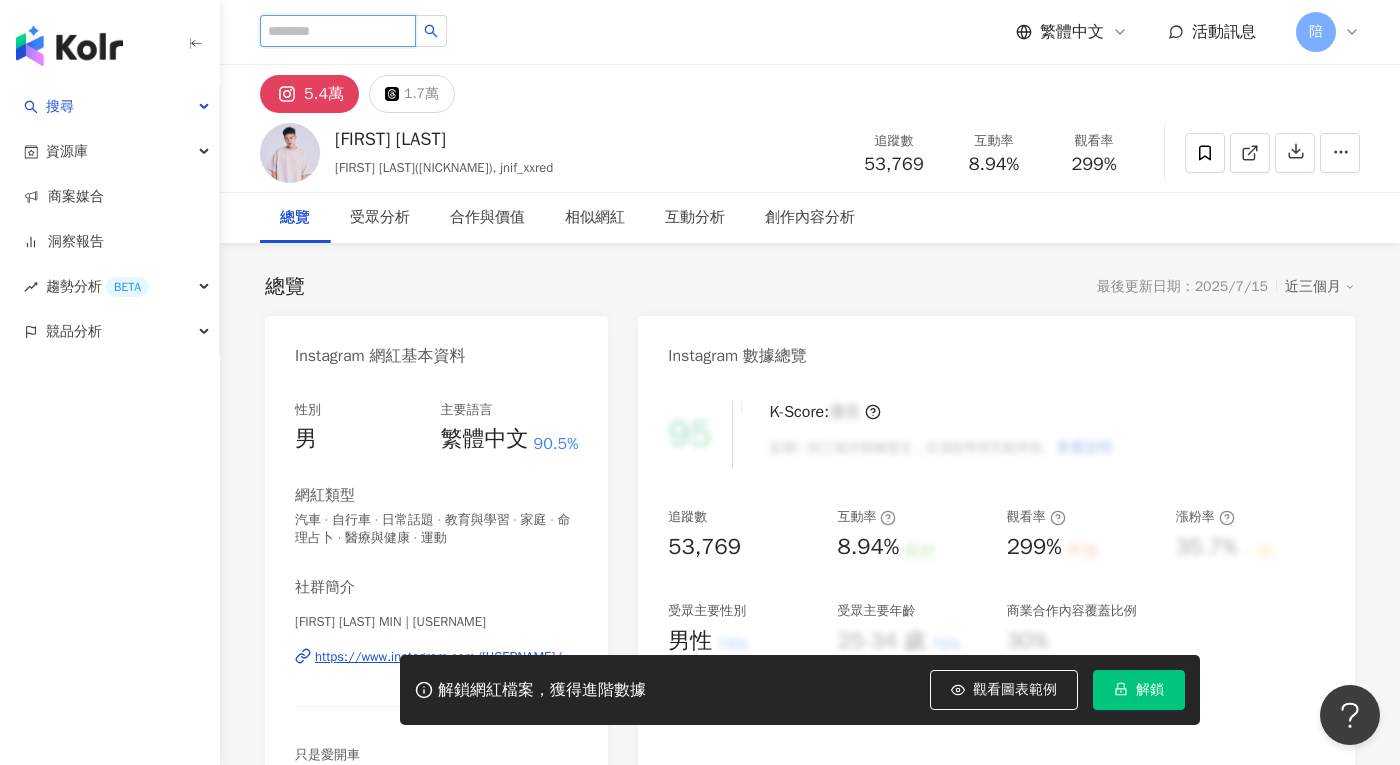 drag, startPoint x: 435, startPoint y: 27, endPoint x: 363, endPoint y: 33, distance: 72.249565 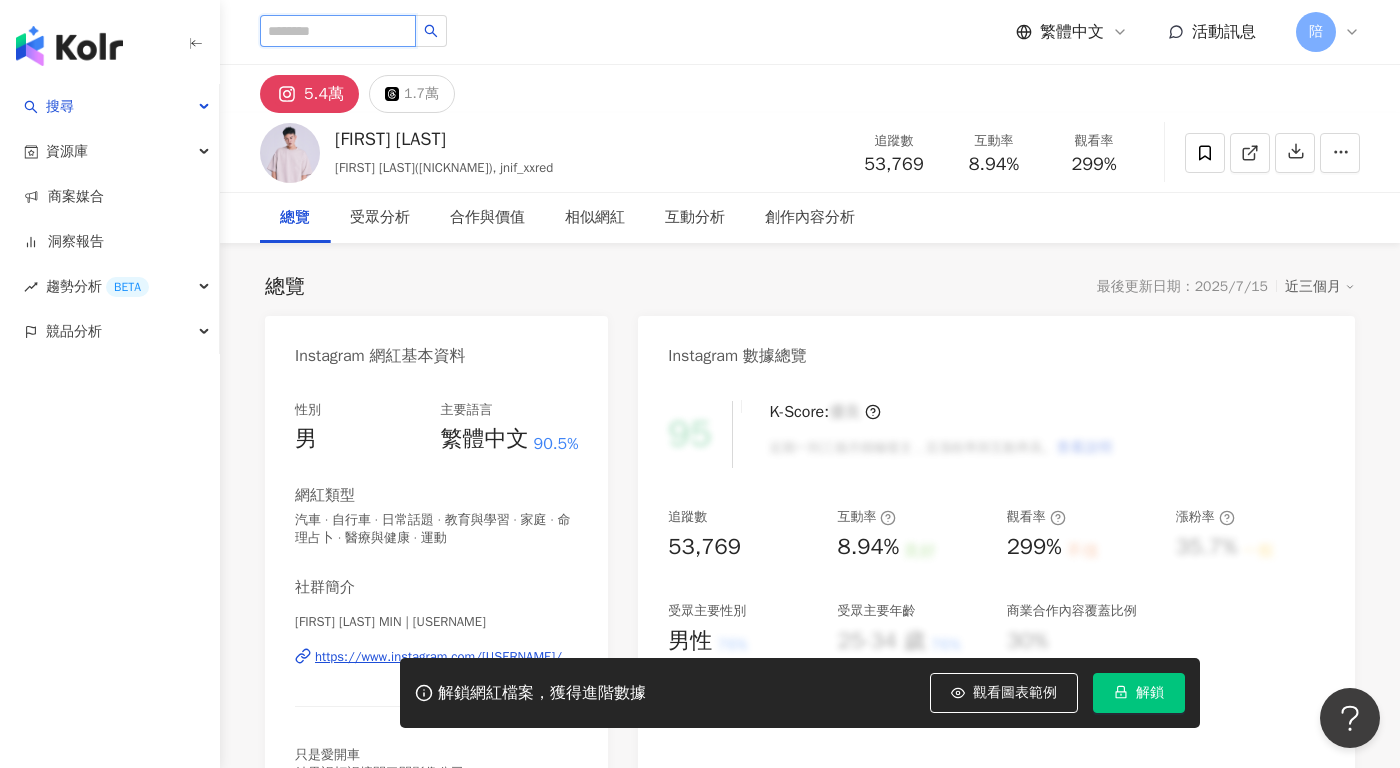paste on "**********" 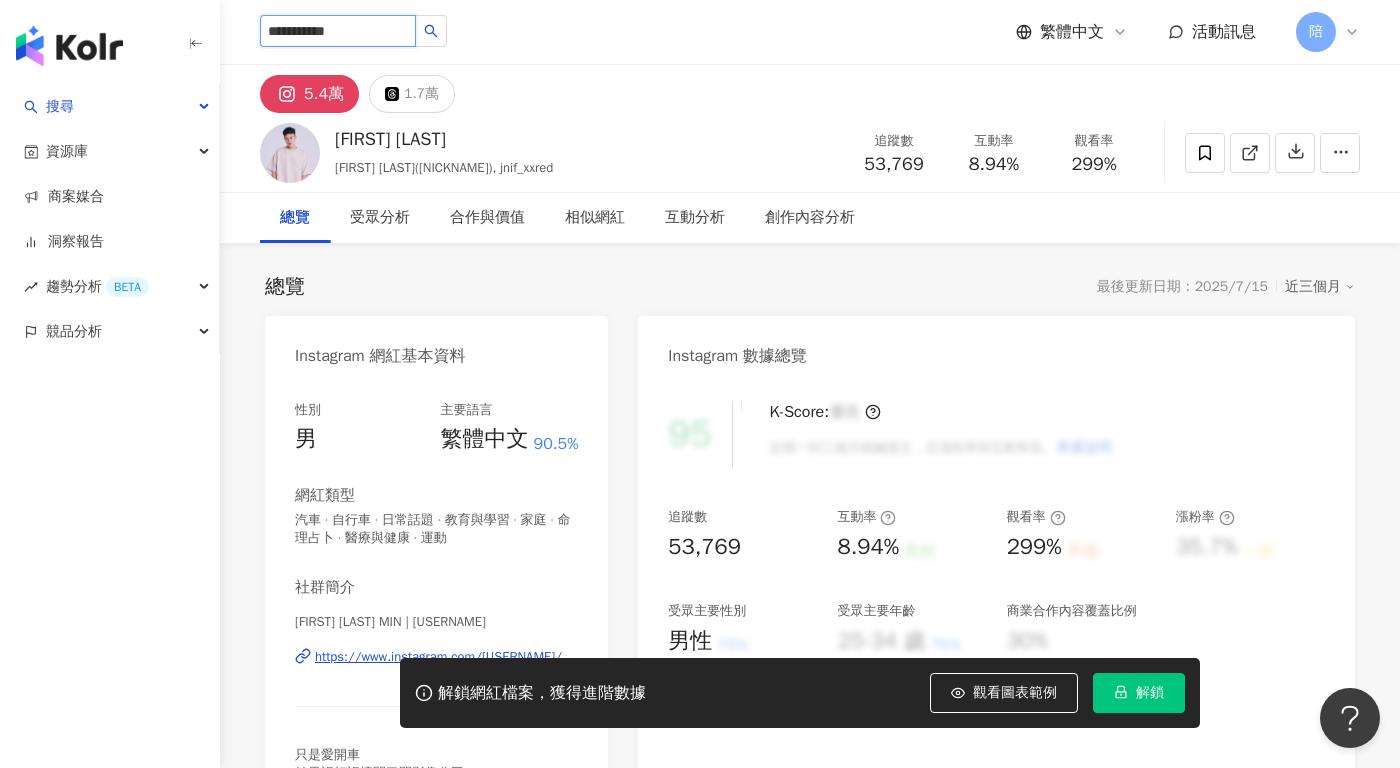 click on "**********" at bounding box center (338, 31) 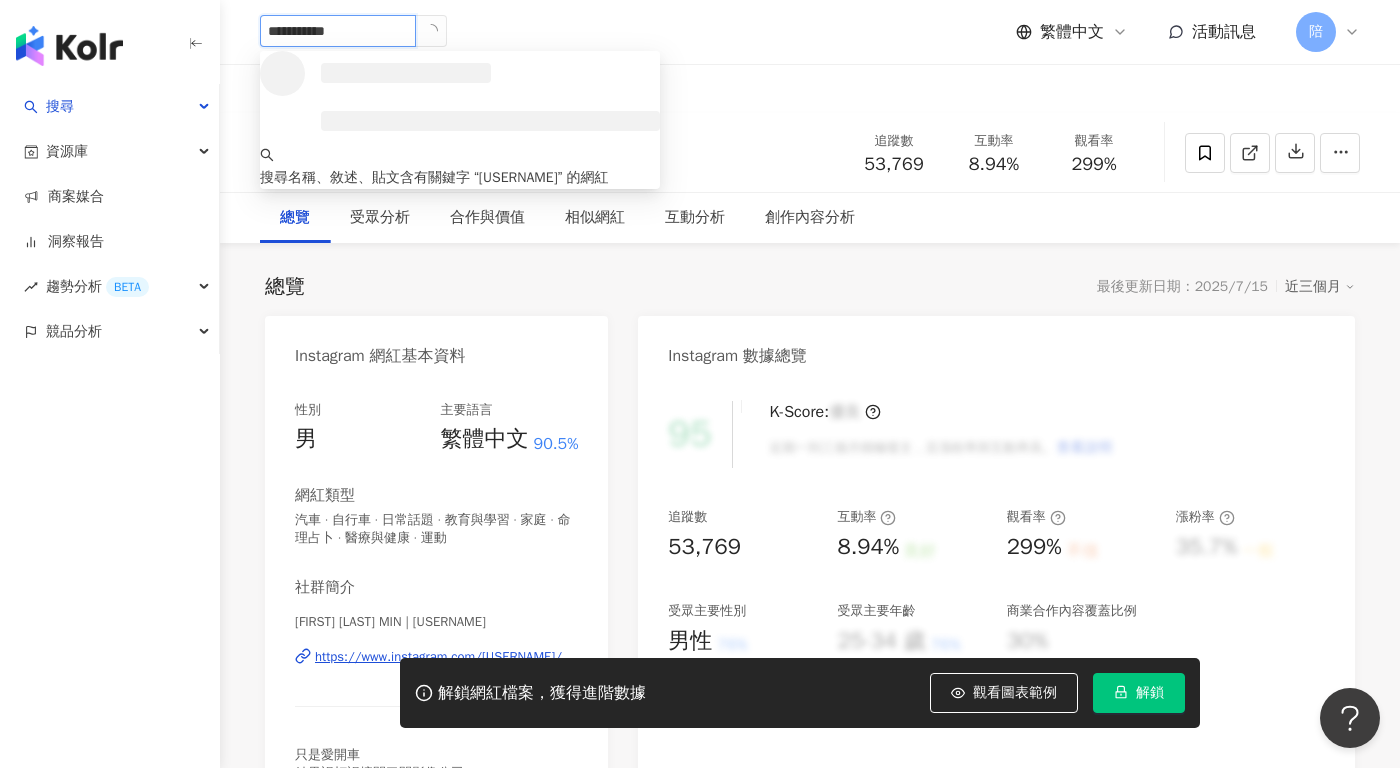 click on "**********" at bounding box center [338, 31] 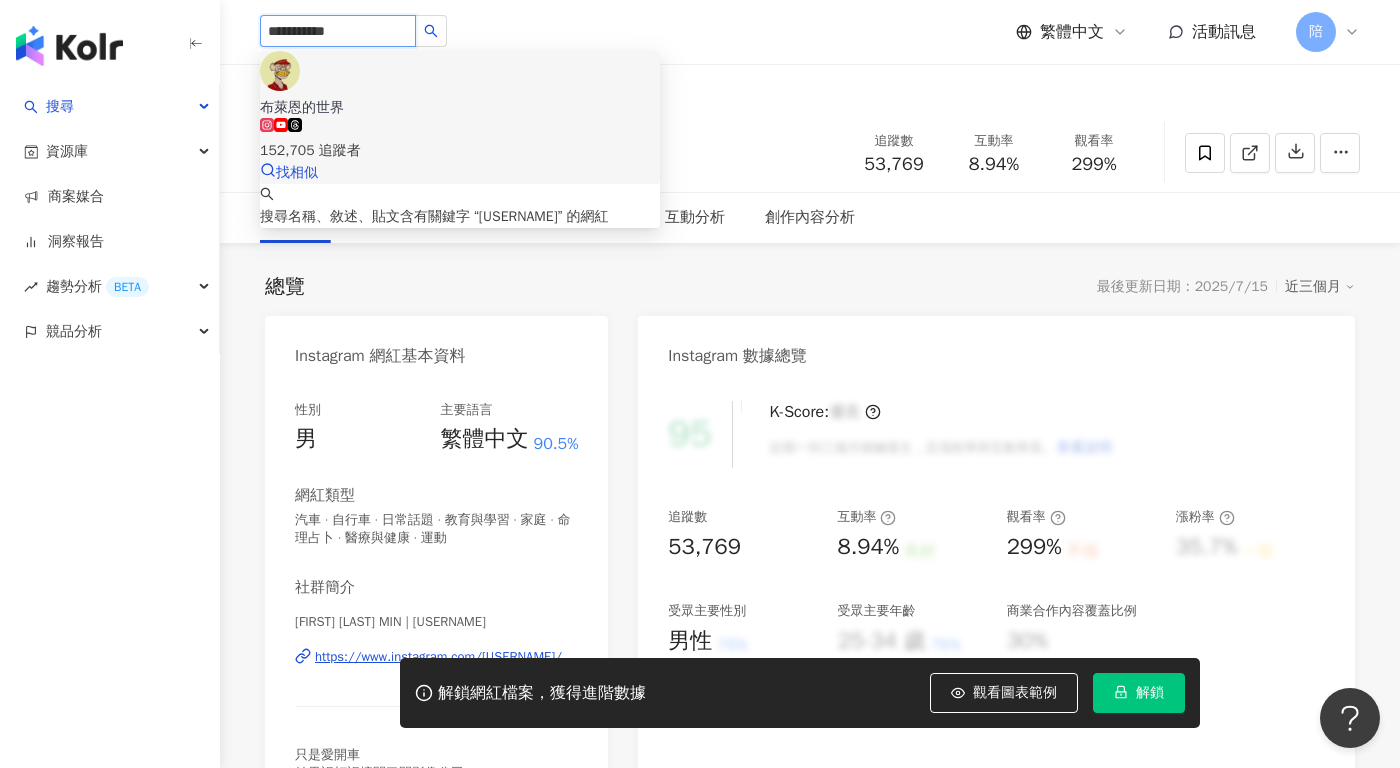 click on "布萊恩的世界" at bounding box center [460, 108] 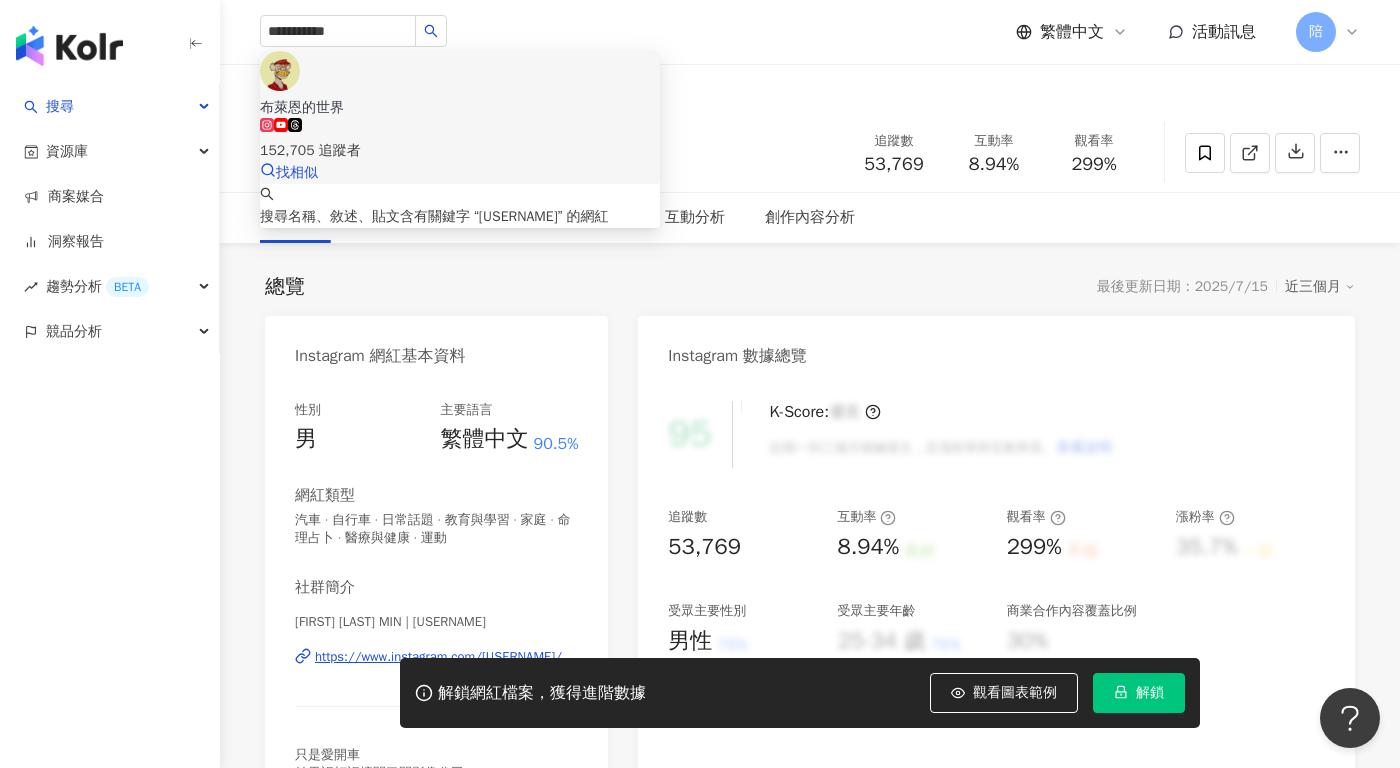 type 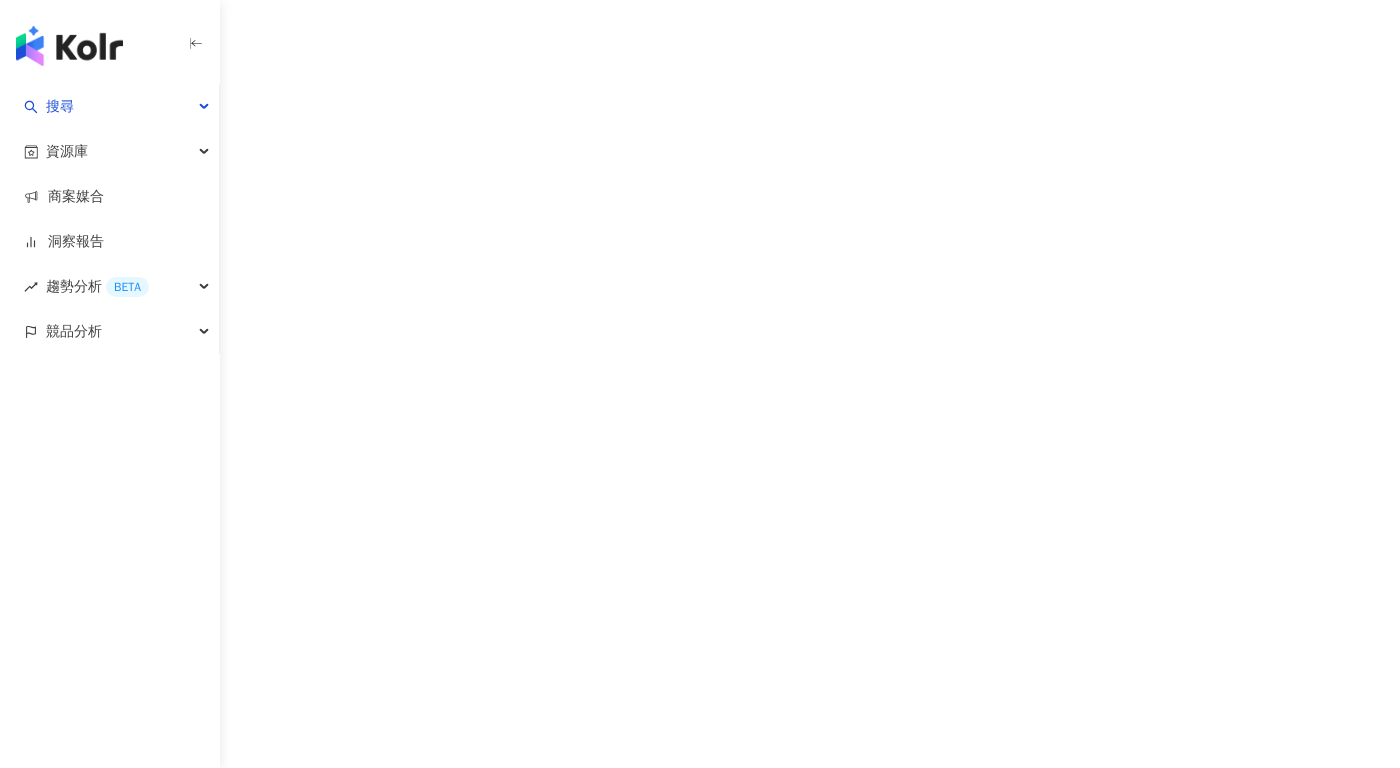 scroll, scrollTop: 0, scrollLeft: 0, axis: both 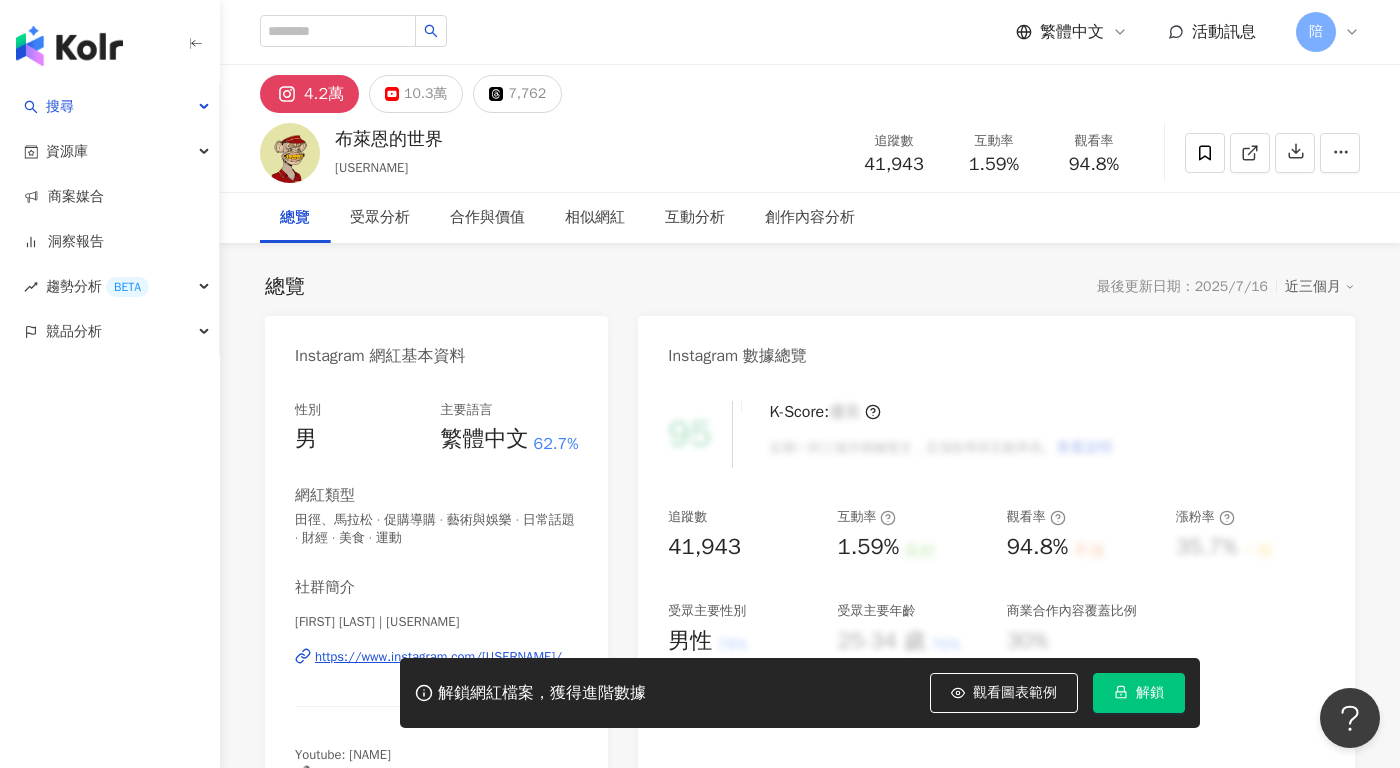 click on "搜尋 資源庫 商案媒合 洞察報告 趨勢分析 BETA 競品分析 繁體中文 活動訊息 陪 4.2萬 10.3萬 7,762 [NAME] [USERNAME] 追蹤數 41,943 互動率 1.59% 觀看率 94.8% 總覽 受眾分析 合作與價值 相似網紅 互動分析 創作內容分析 總覽 最後更新日期：2025/7/16 近三個月 Instagram 網紅基本資料 性別   男 主要語言   繁體中文 62.7% 網紅類型 田徑、馬拉松 · 促購導購 · 藝術與娛樂 · 日常話題 · 財經 · 美食 · 運動 社群簡介 [FIRST] [LAST] | [USERNAME] https://www.instagram.com/[USERNAME]/ Youtube: [NAME]
🎤 @[USERNAME]
活動邀約: [EMAIL] Instagram 數據總覽 95 K-Score :   優良 近期一到三個月積極發文，且漲粉率與互動率高。 查看說明 追蹤數   41,943 互動率   1.59% 良好 觀看率   94.8% 不佳 漲粉率   35.7% 一般 受眾主要性別   男性 76%   25-34 歲" at bounding box center [700, 384] 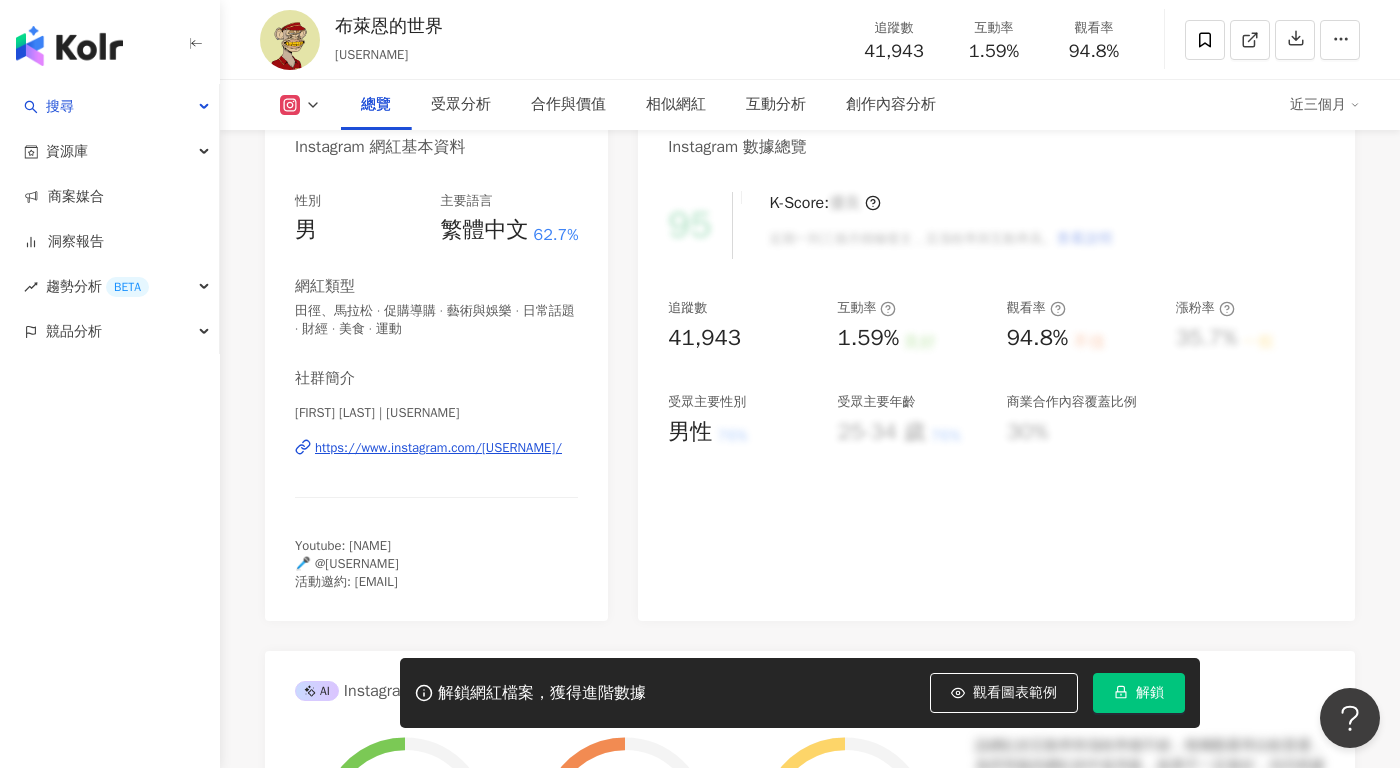 scroll, scrollTop: 254, scrollLeft: 0, axis: vertical 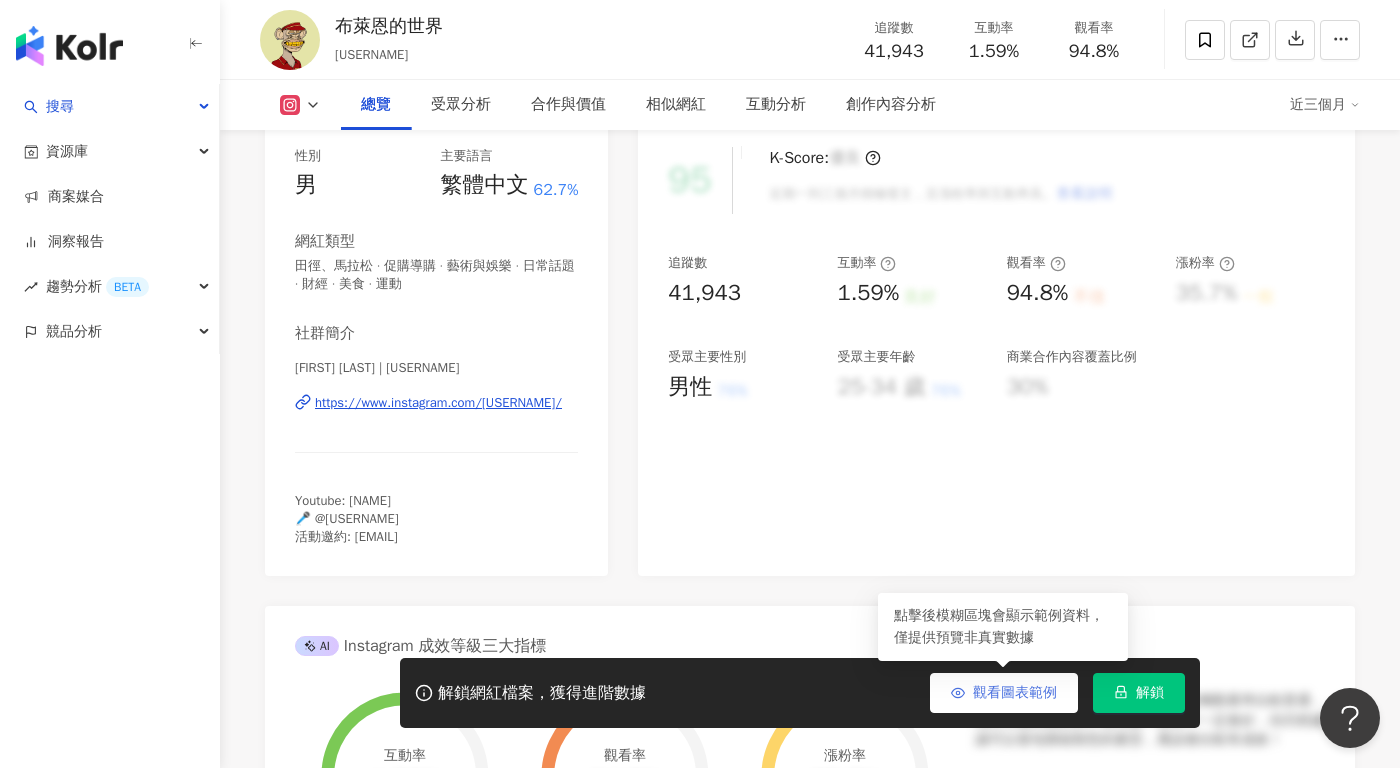 click on "觀看圖表範例" at bounding box center [1015, 693] 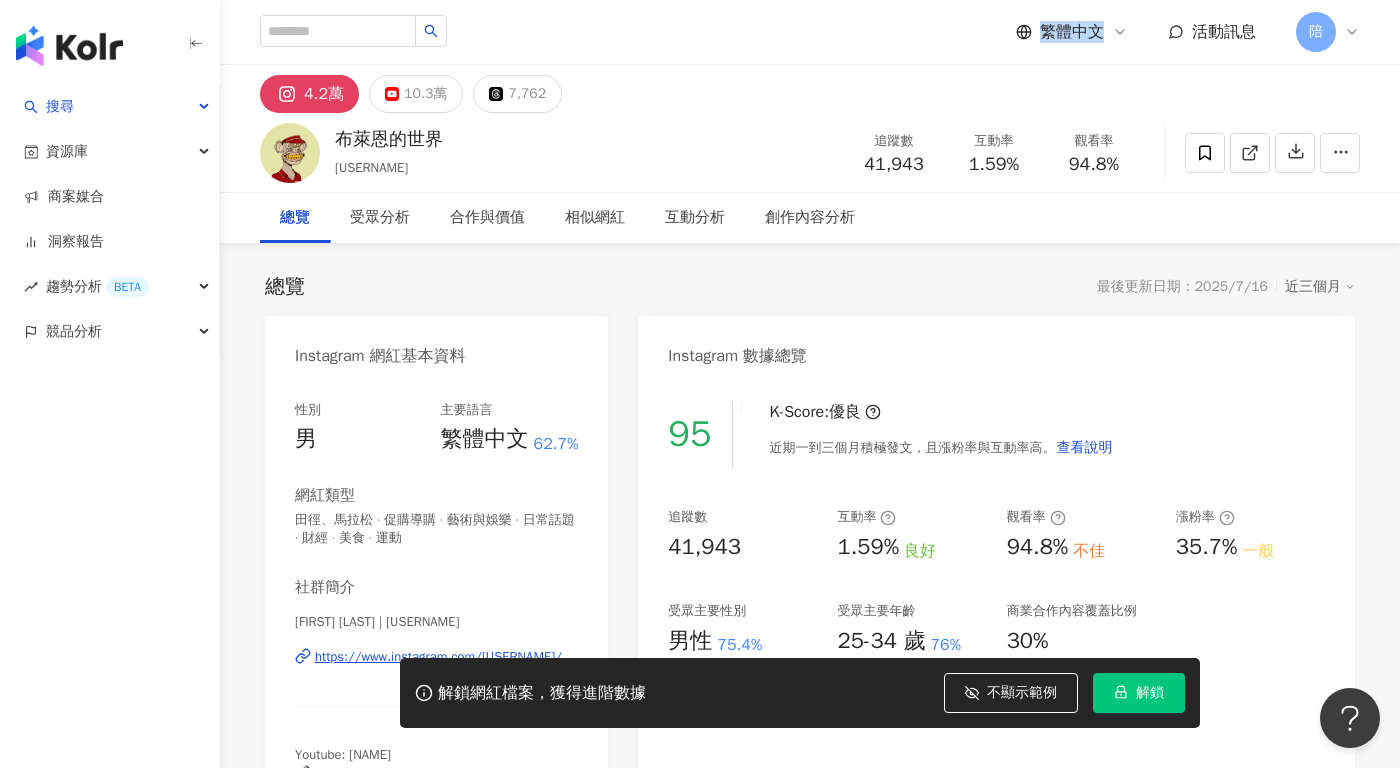 scroll, scrollTop: 0, scrollLeft: 0, axis: both 